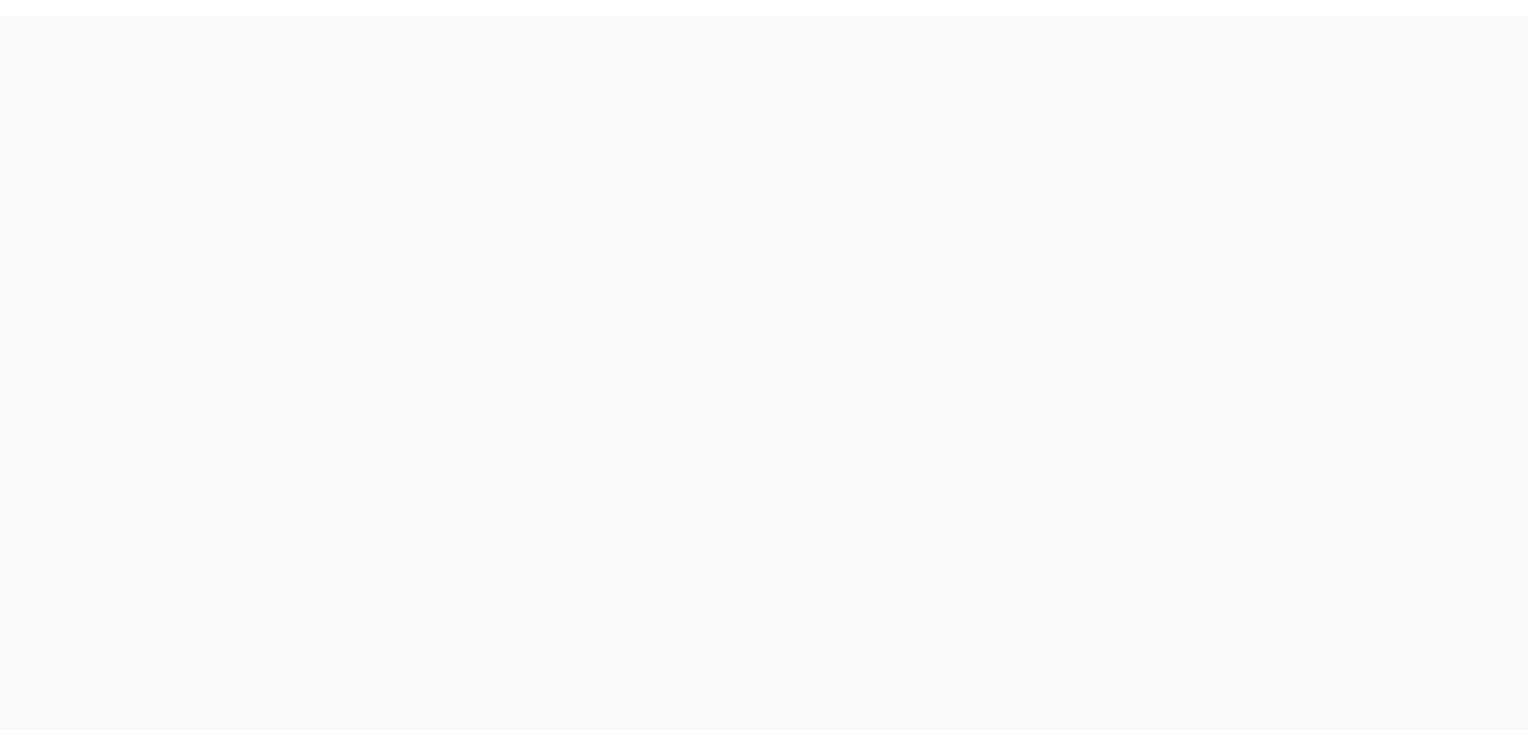scroll, scrollTop: 0, scrollLeft: 0, axis: both 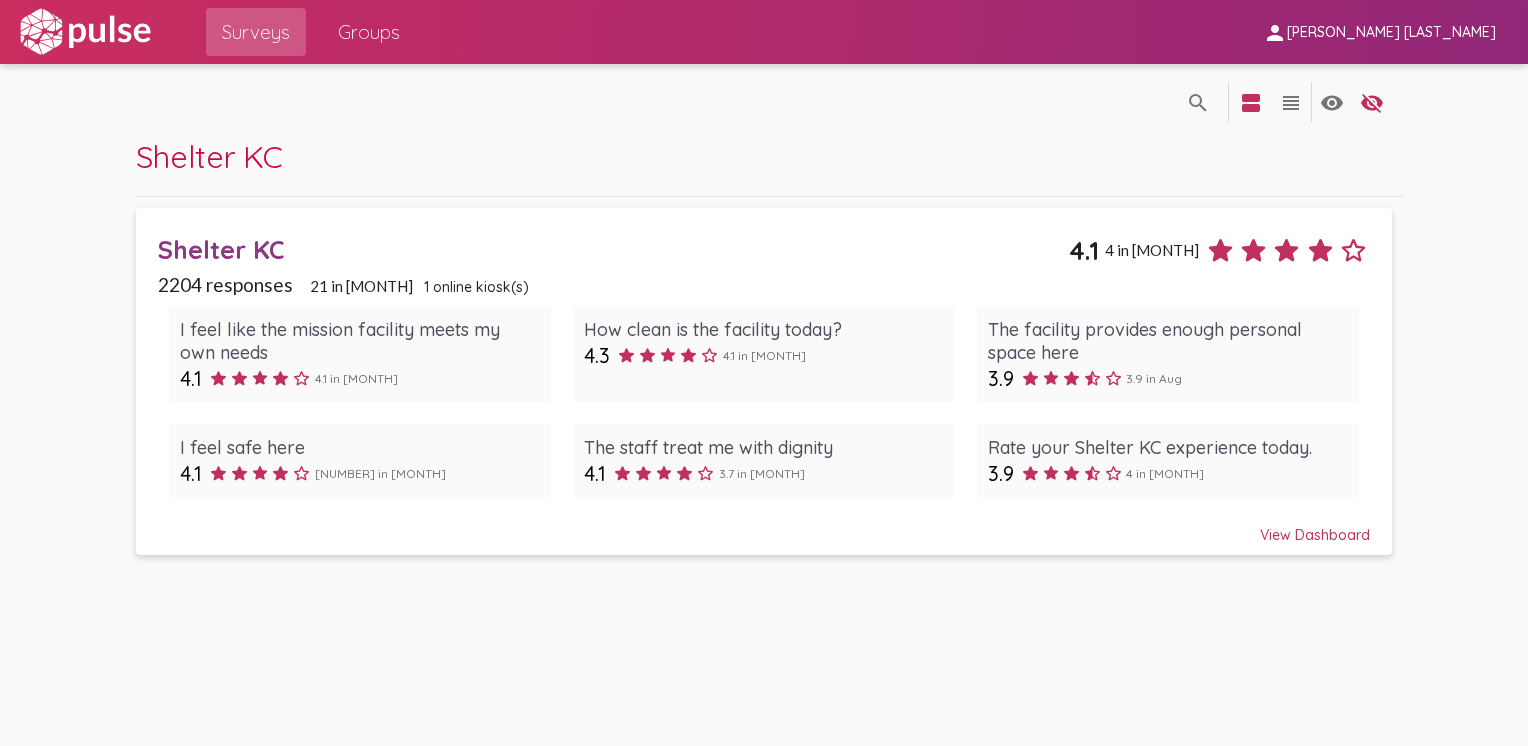 click on "View Dashboard" 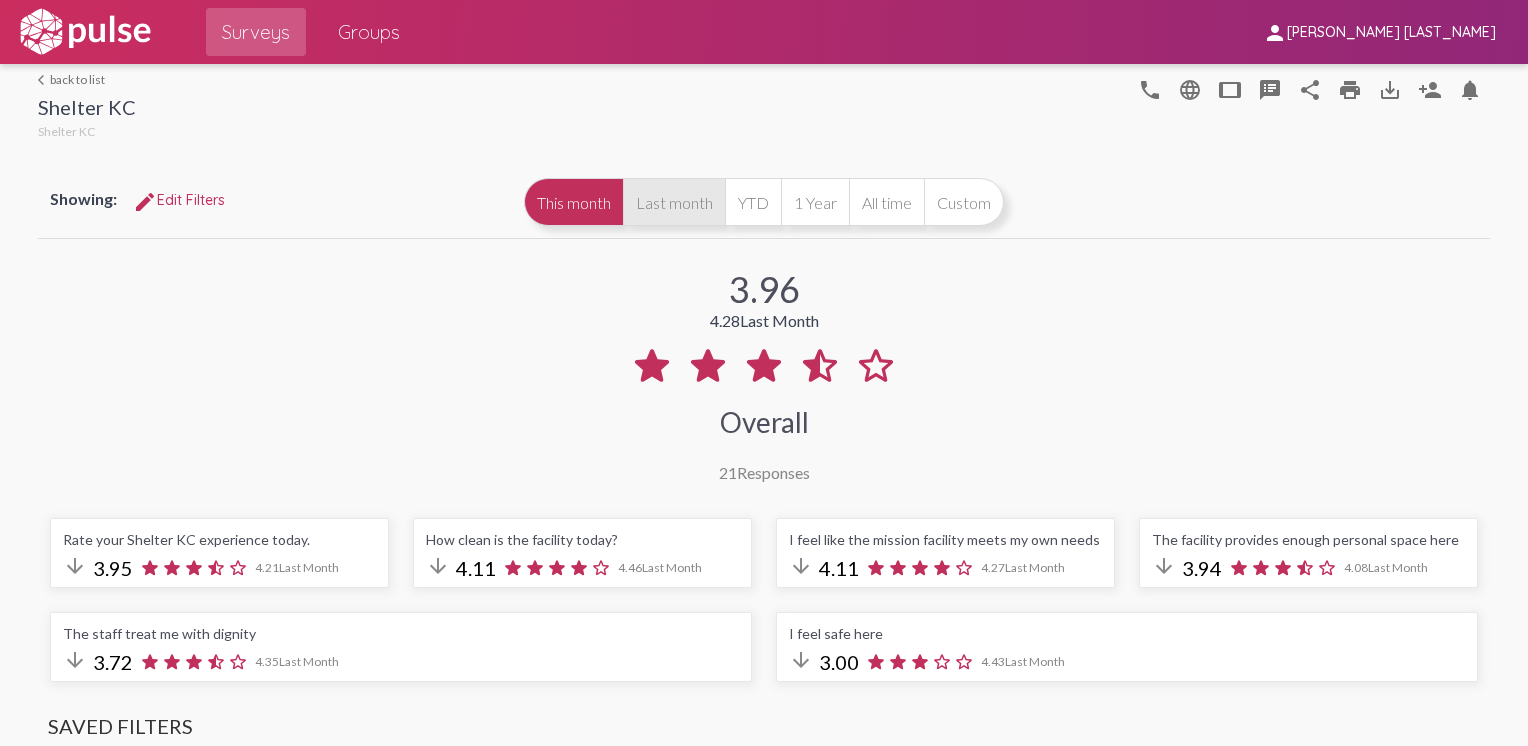 click on "Last month" 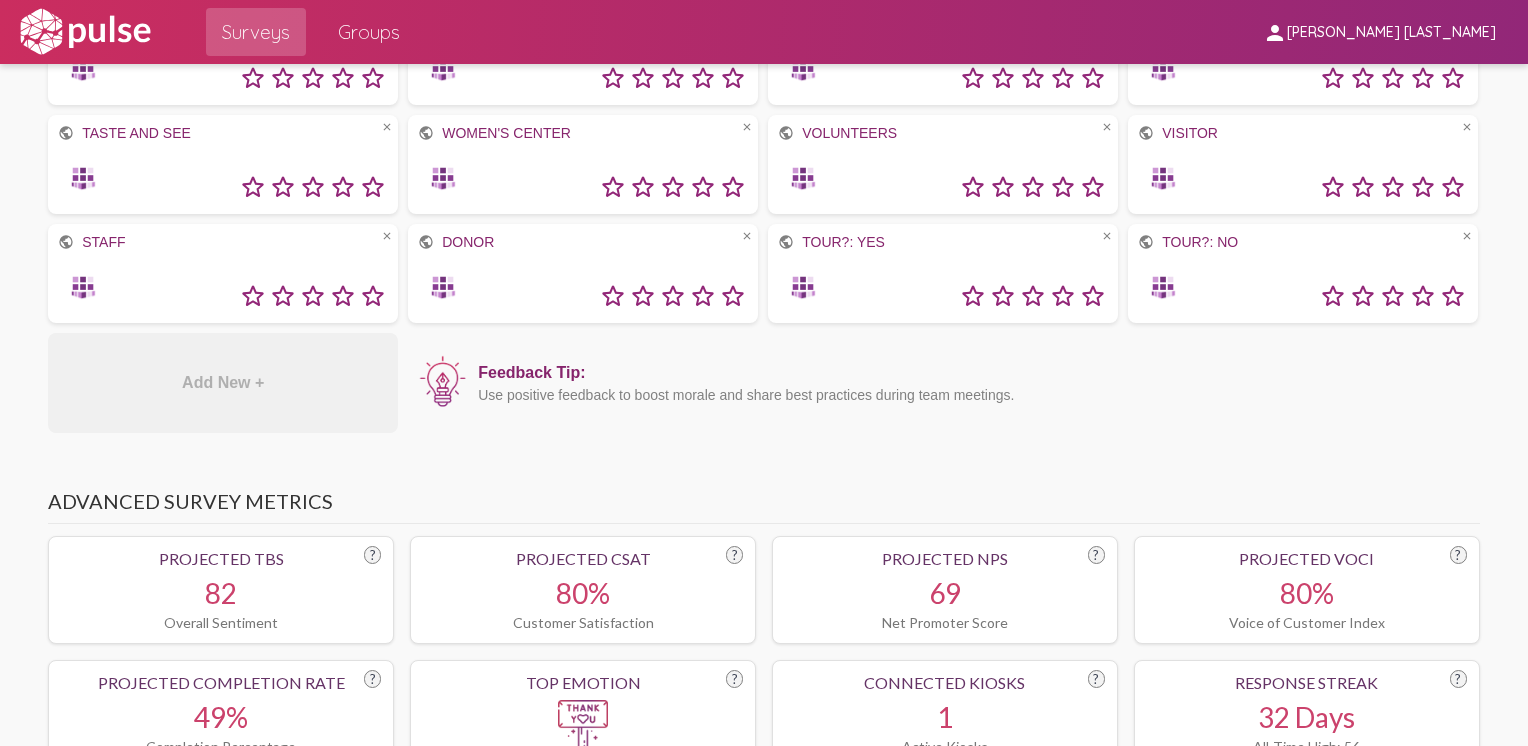 scroll, scrollTop: 762, scrollLeft: 0, axis: vertical 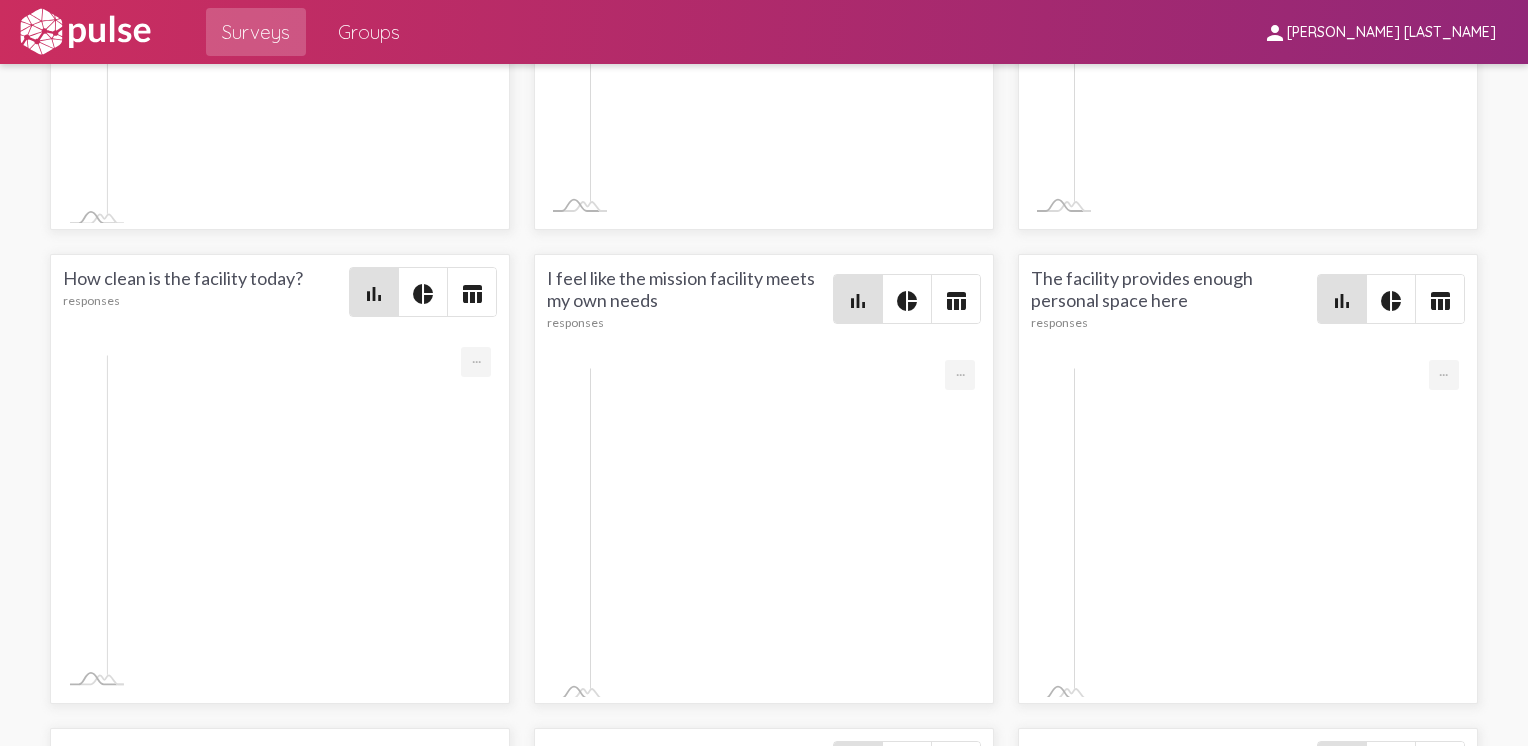 drag, startPoint x: 786, startPoint y: 473, endPoint x: 135, endPoint y: 454, distance: 651.2772 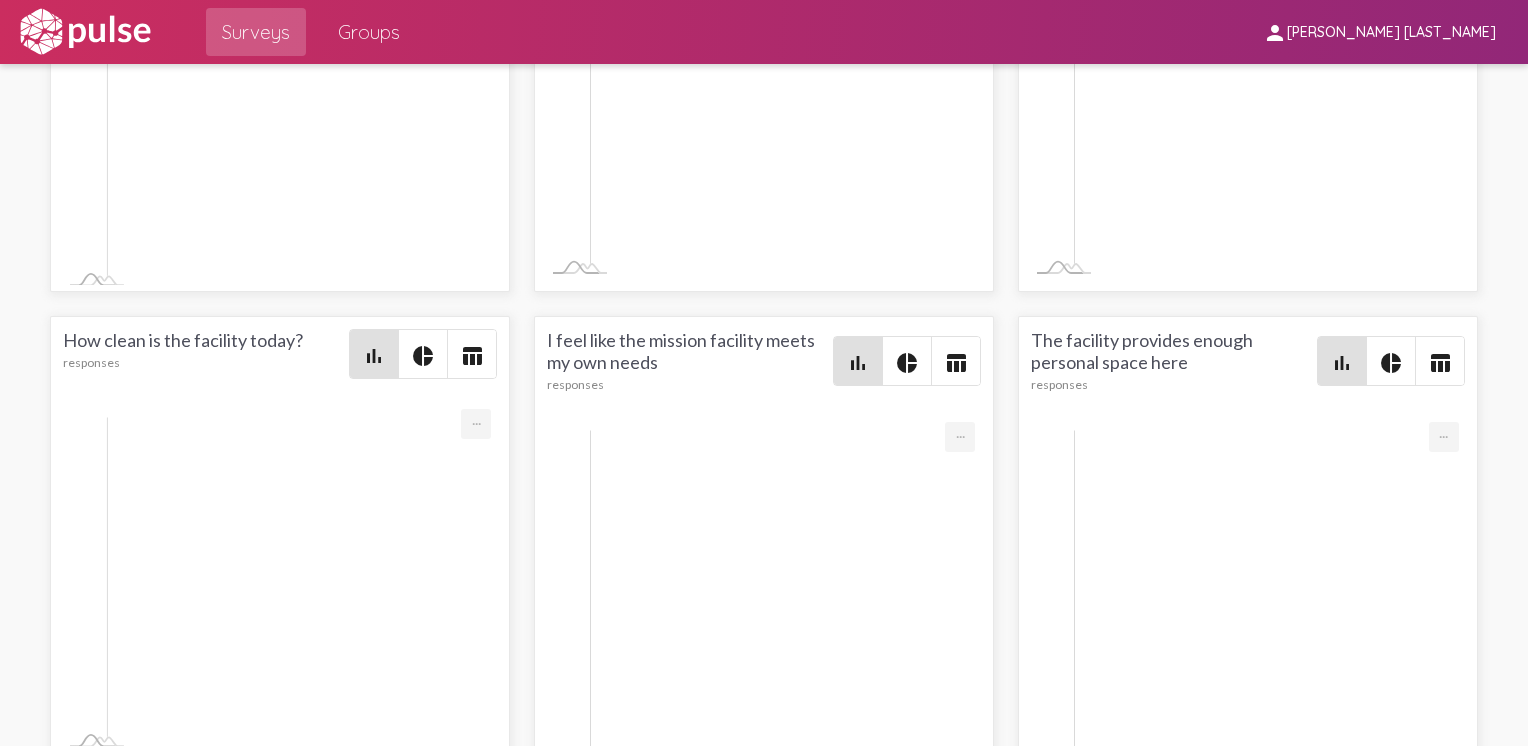 scroll, scrollTop: 3267, scrollLeft: 0, axis: vertical 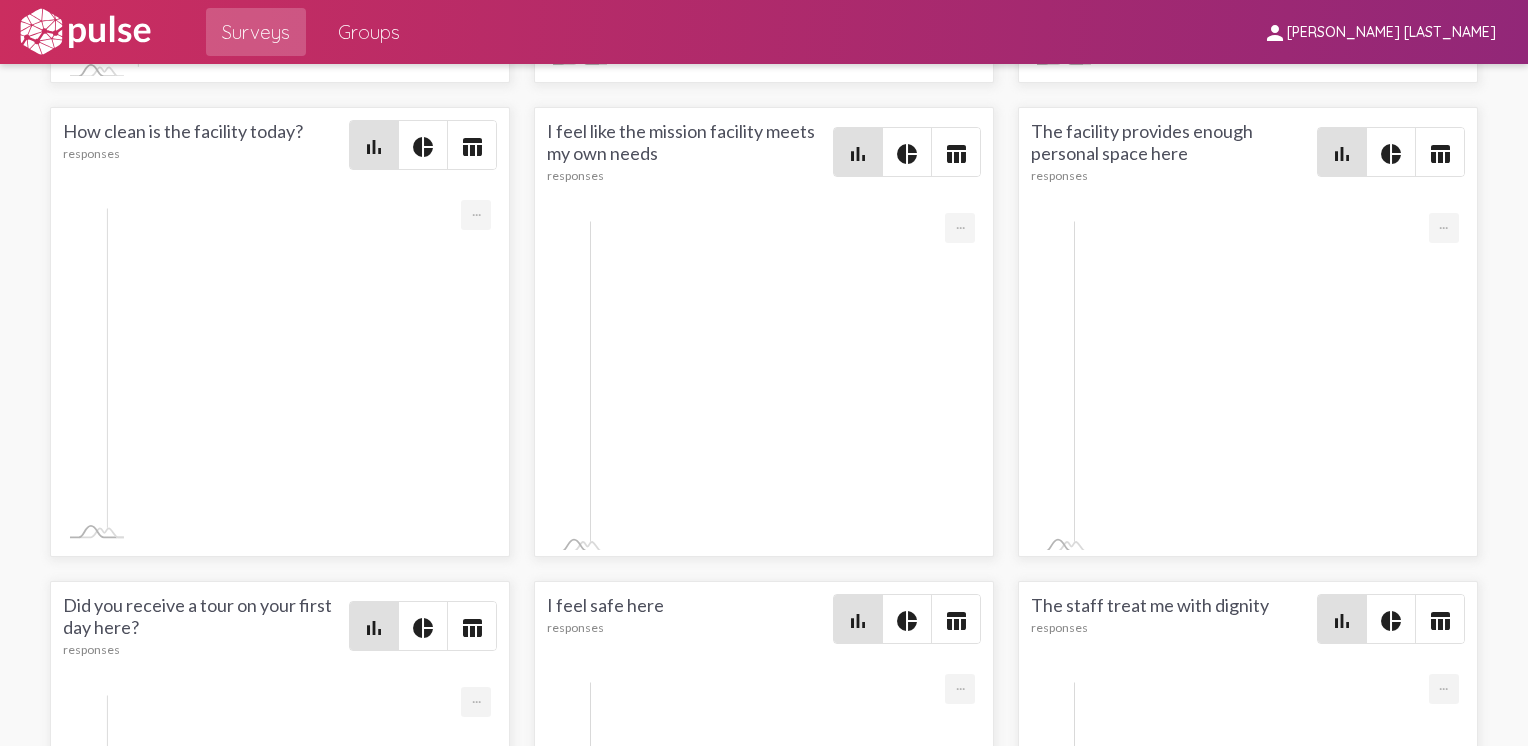 drag, startPoint x: 253, startPoint y: 233, endPoint x: 139, endPoint y: 234, distance: 114.00439 